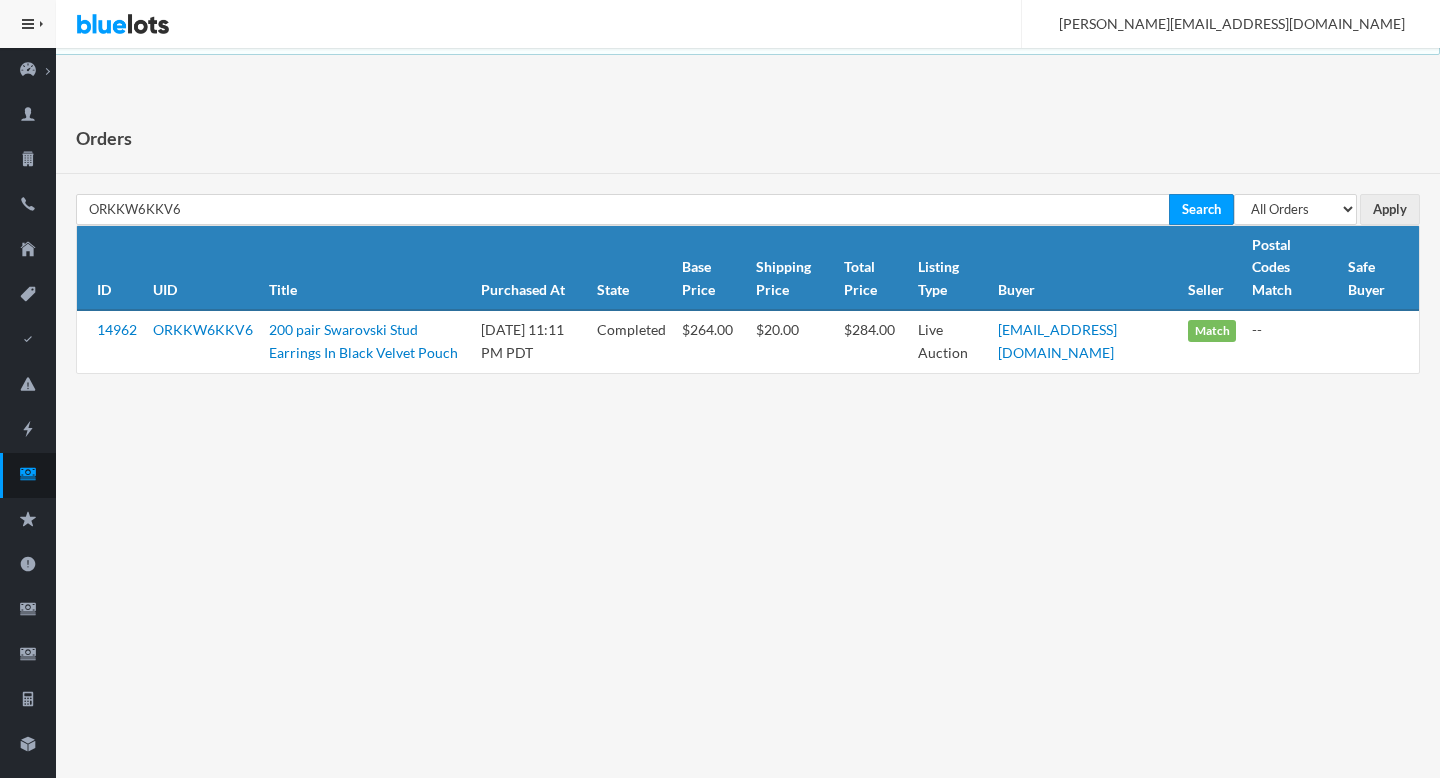scroll, scrollTop: 0, scrollLeft: 0, axis: both 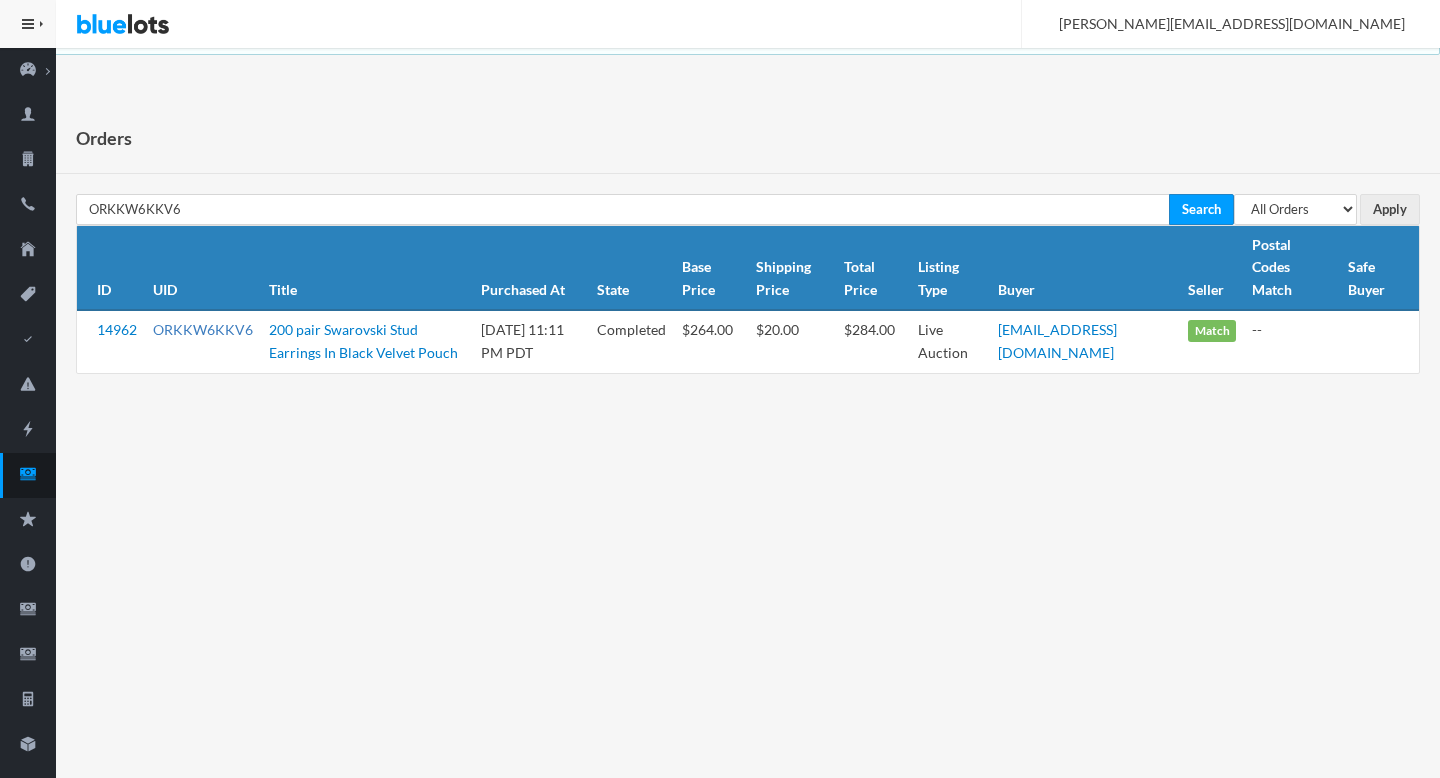 click on "ORKKW6KKV6" at bounding box center (203, 329) 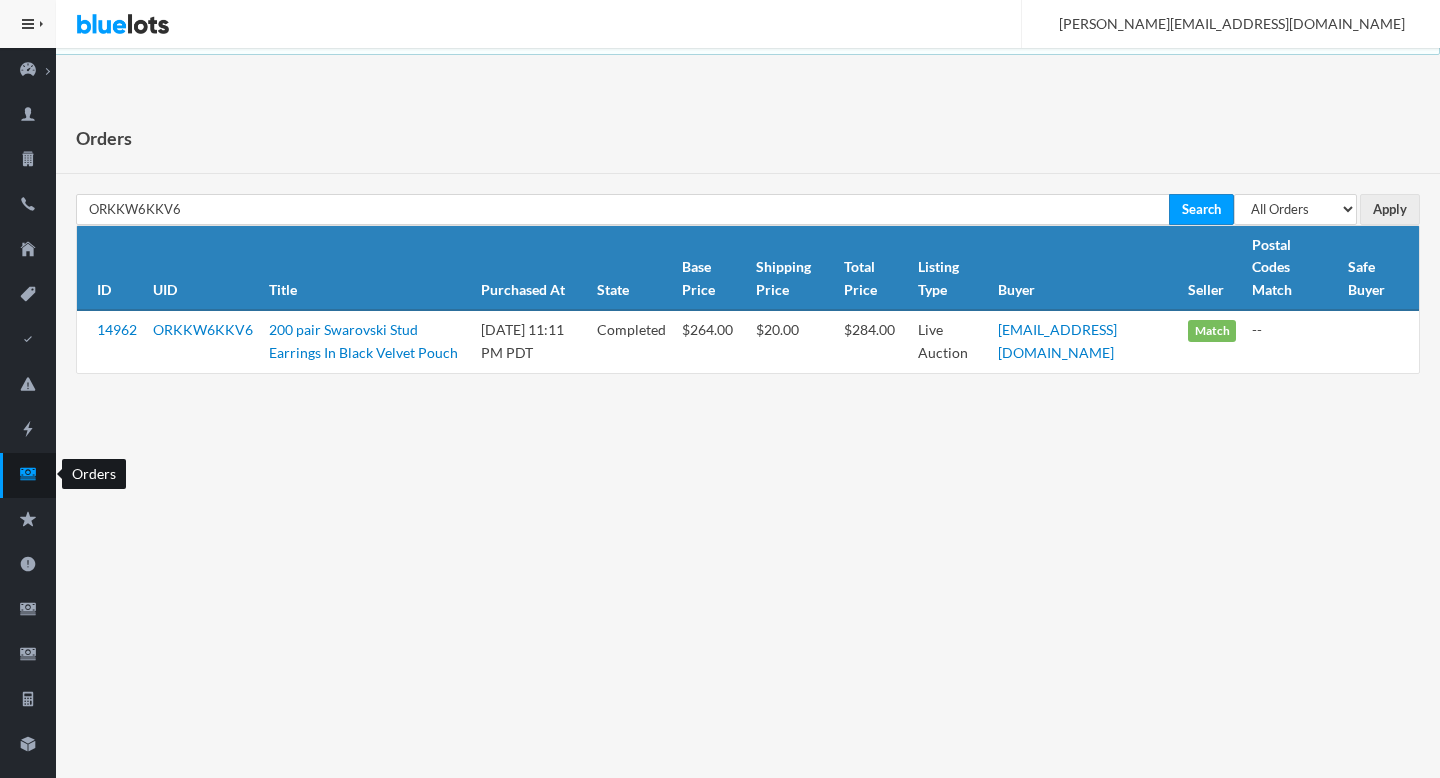 click 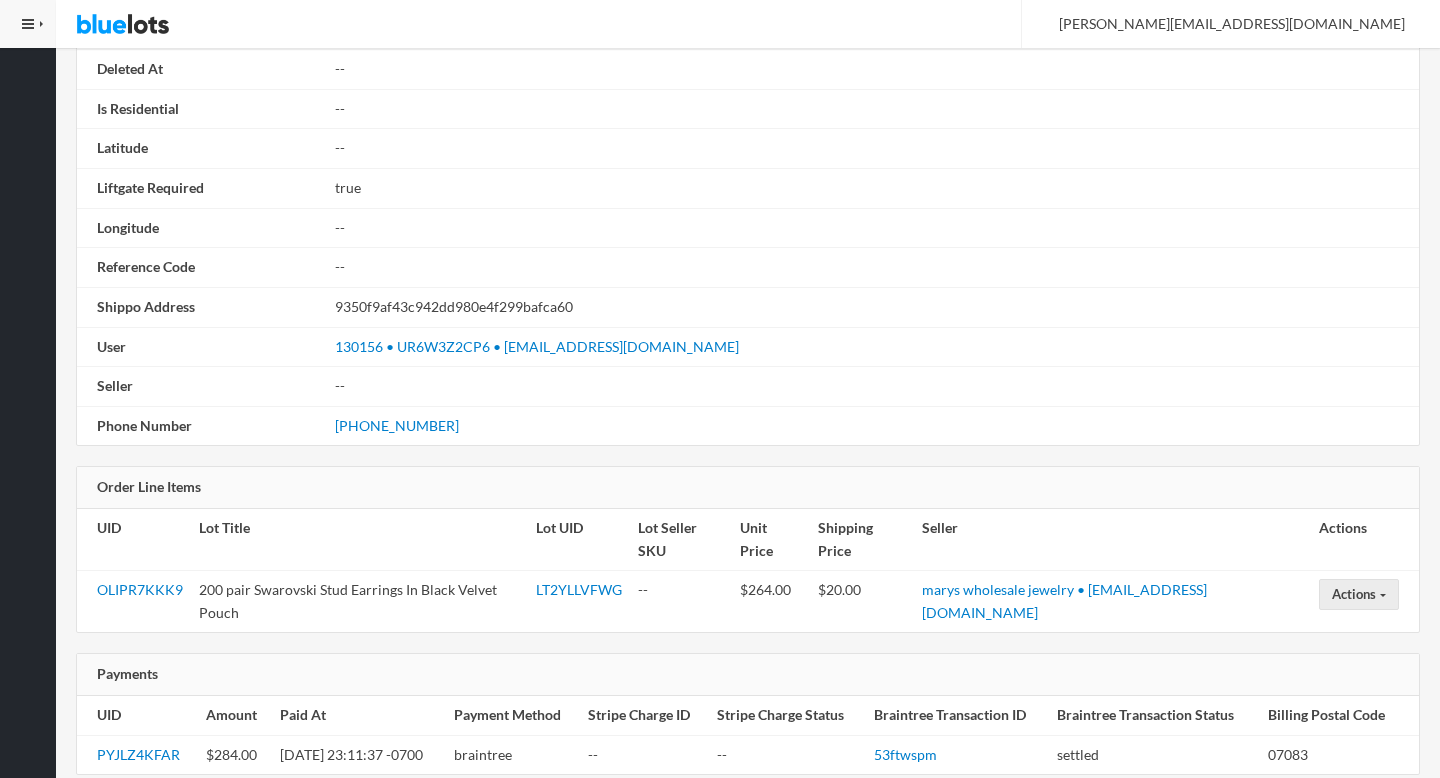 scroll, scrollTop: 1134, scrollLeft: 0, axis: vertical 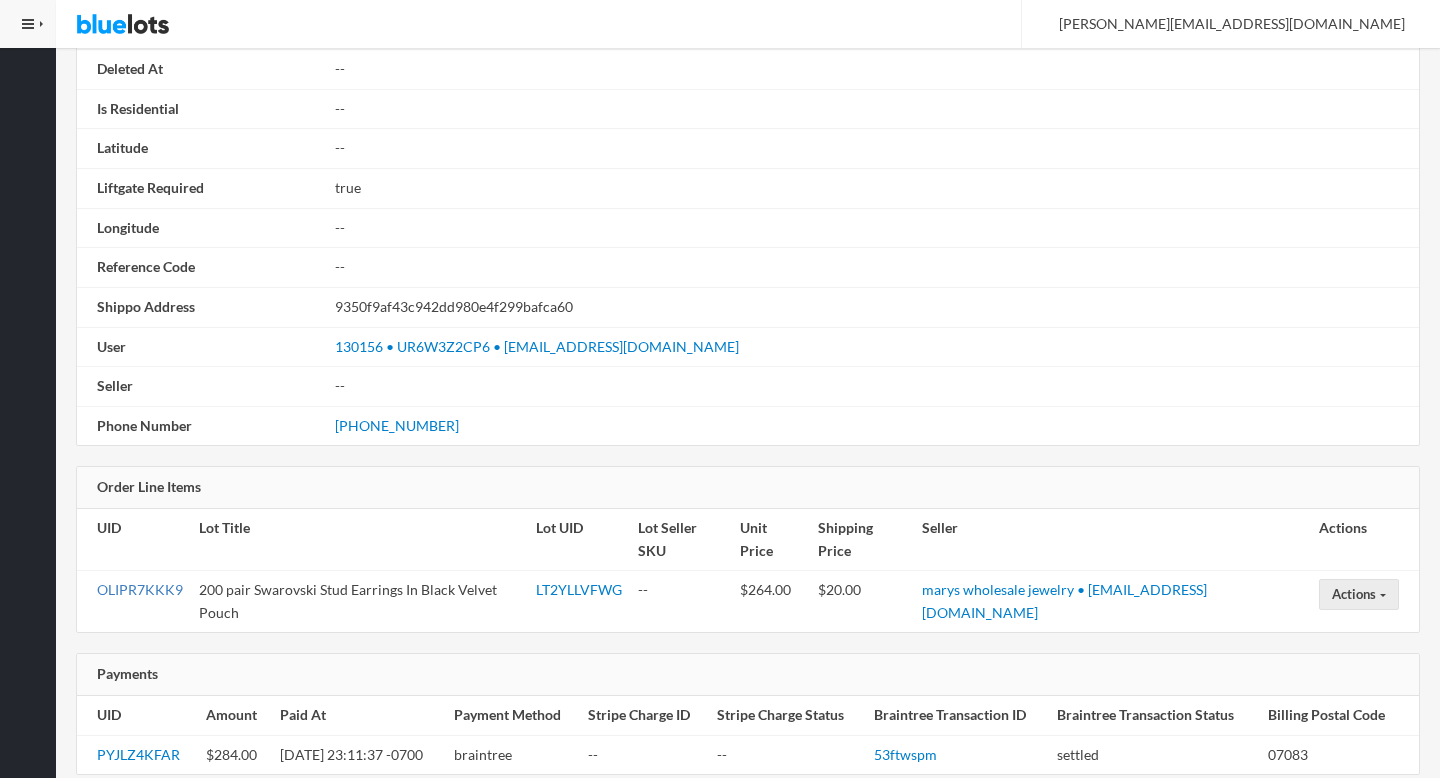 click on "OLIPR7KKK9" at bounding box center [140, 589] 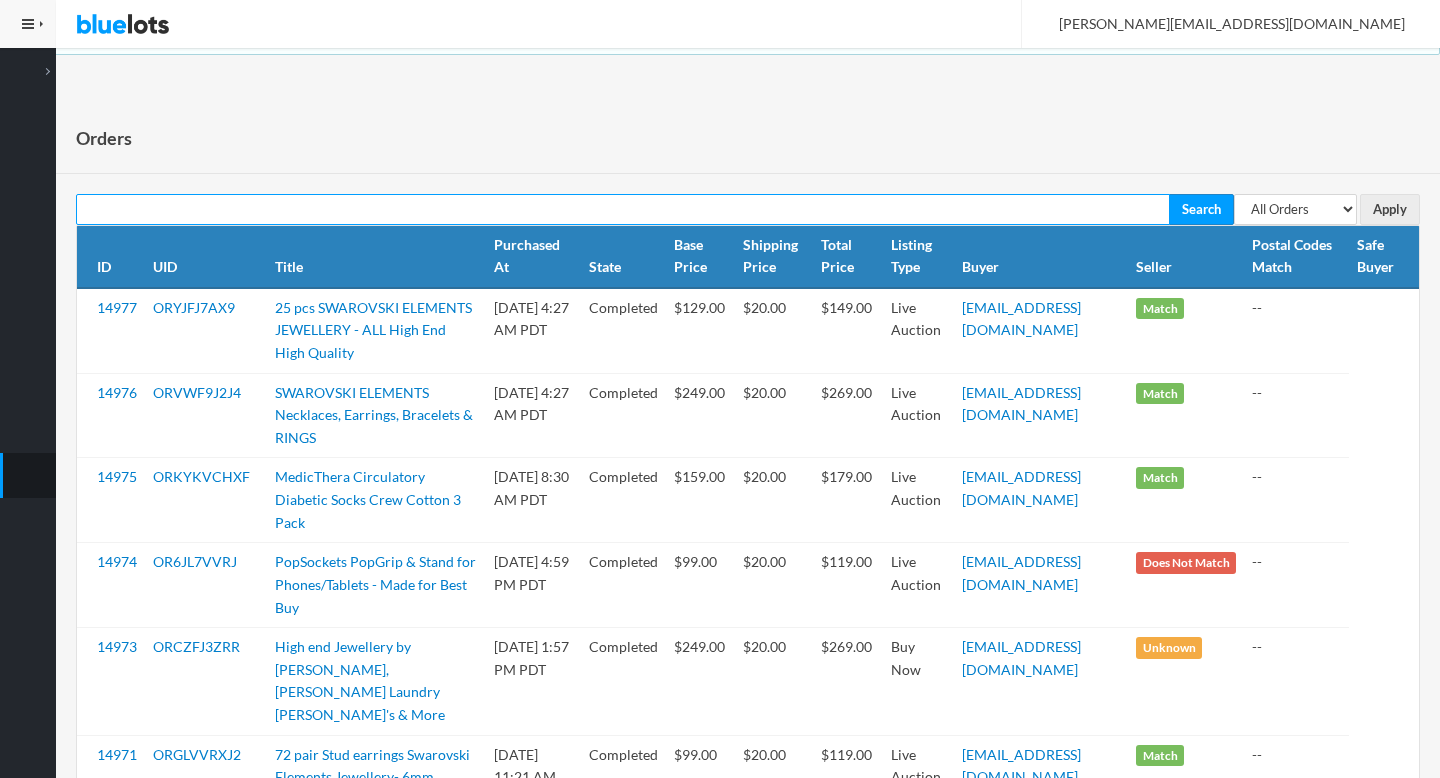 scroll, scrollTop: 0, scrollLeft: 0, axis: both 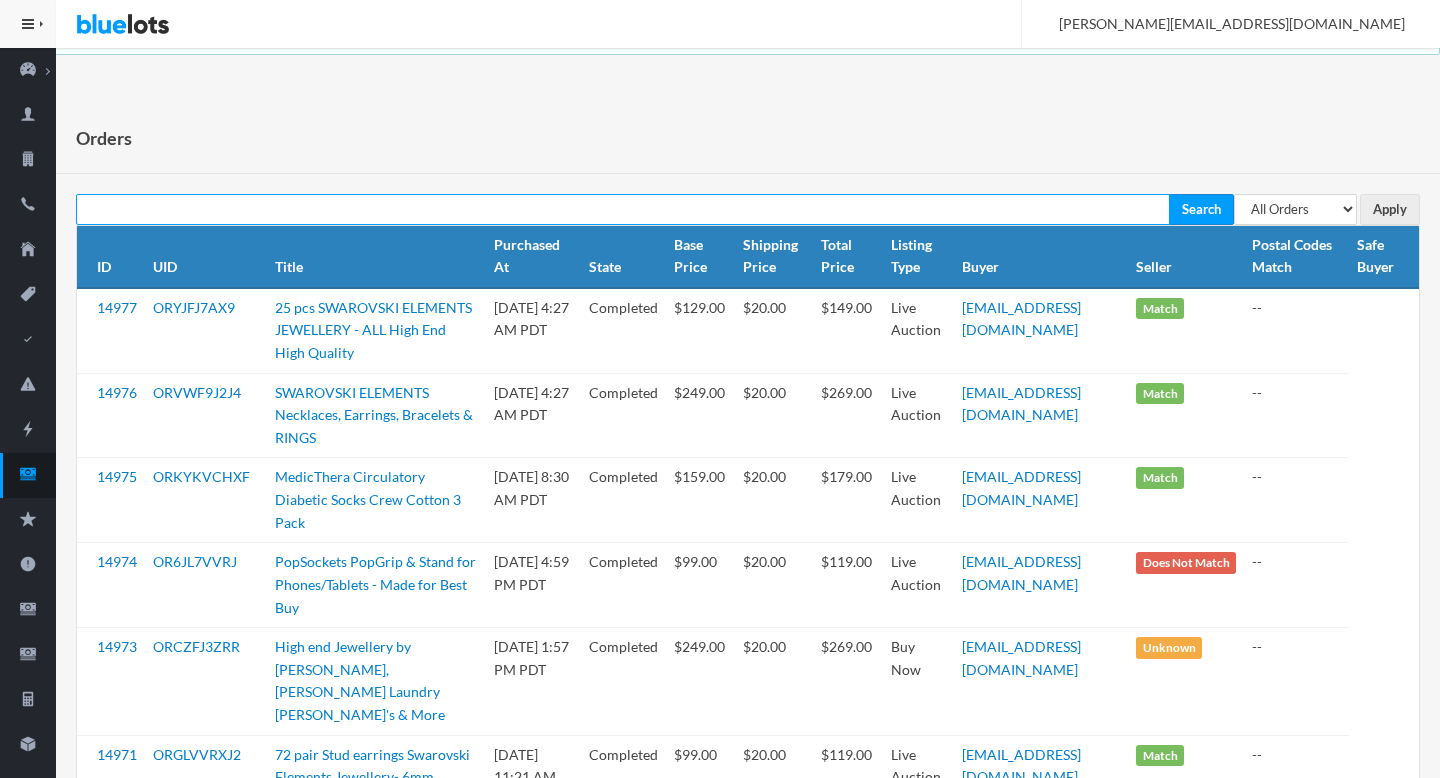 paste on "OR77YT2XVK" 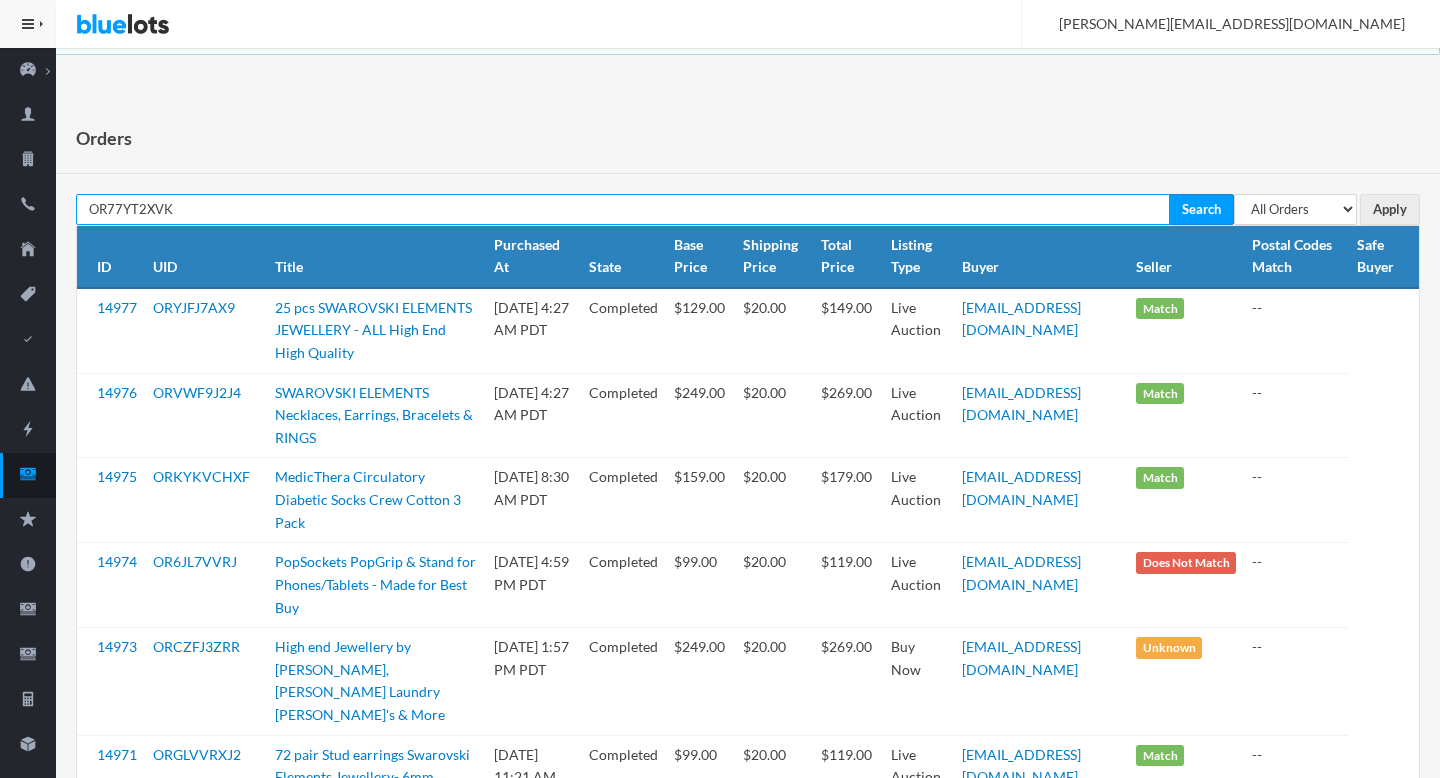 type on "OR77YT2XVK" 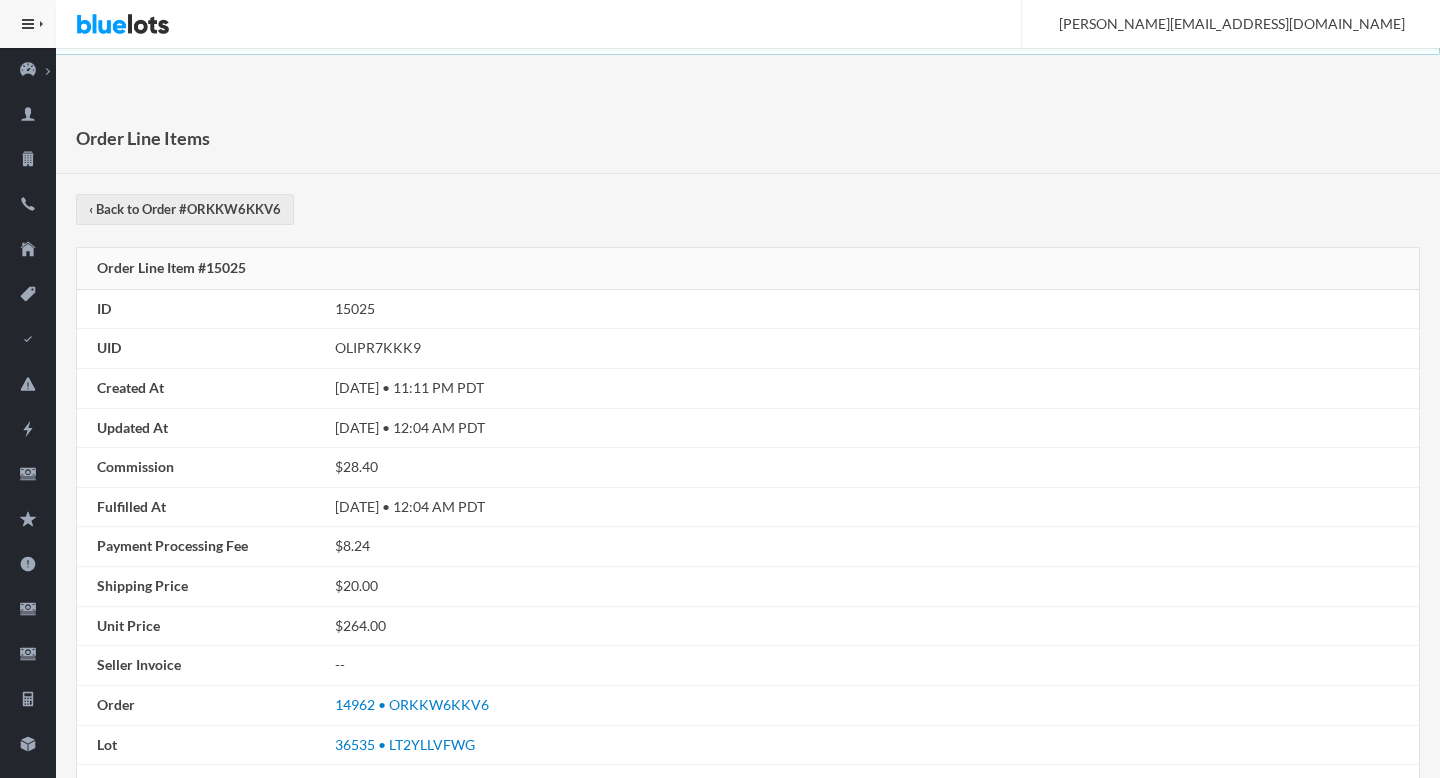 scroll, scrollTop: 733, scrollLeft: 0, axis: vertical 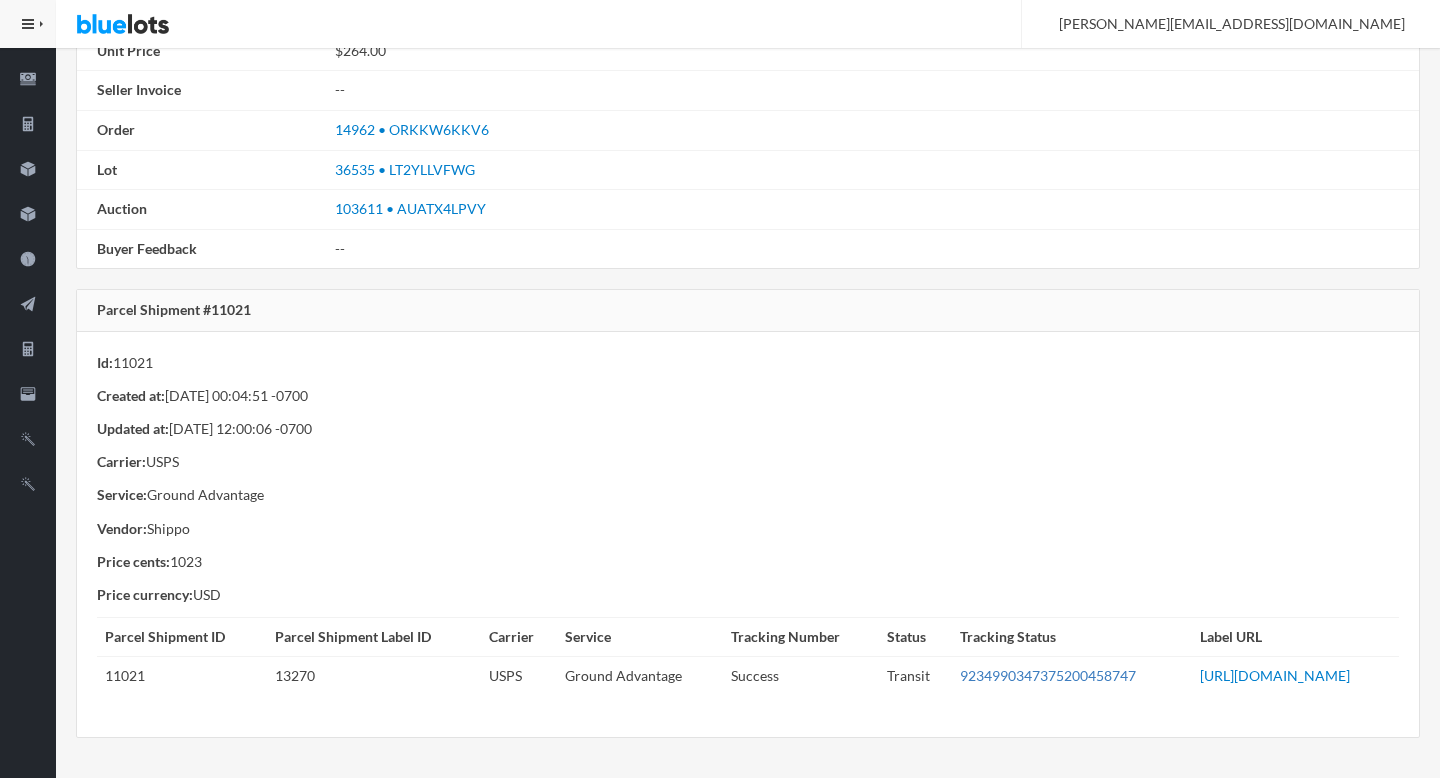click on "9234990347375200458747" at bounding box center (1048, 675) 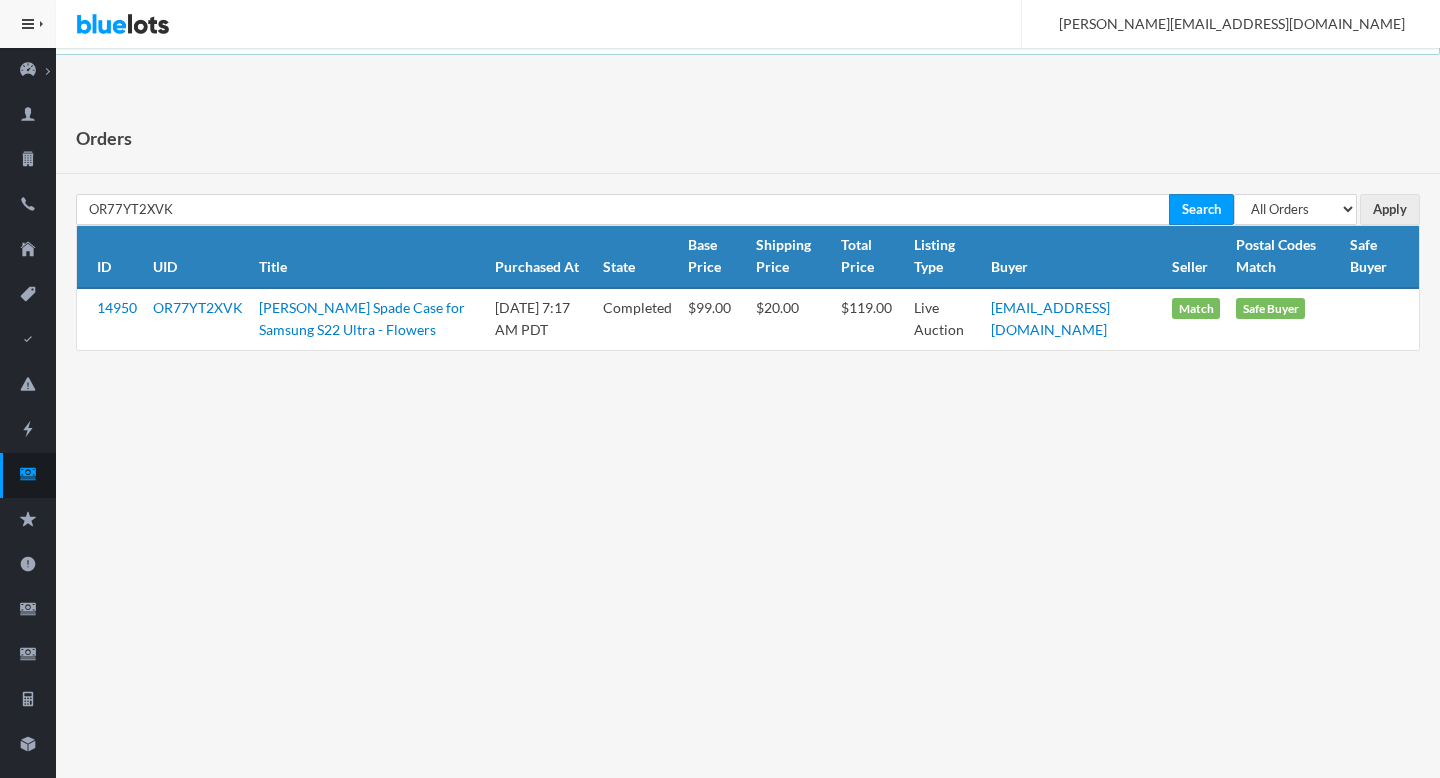 scroll, scrollTop: 0, scrollLeft: 0, axis: both 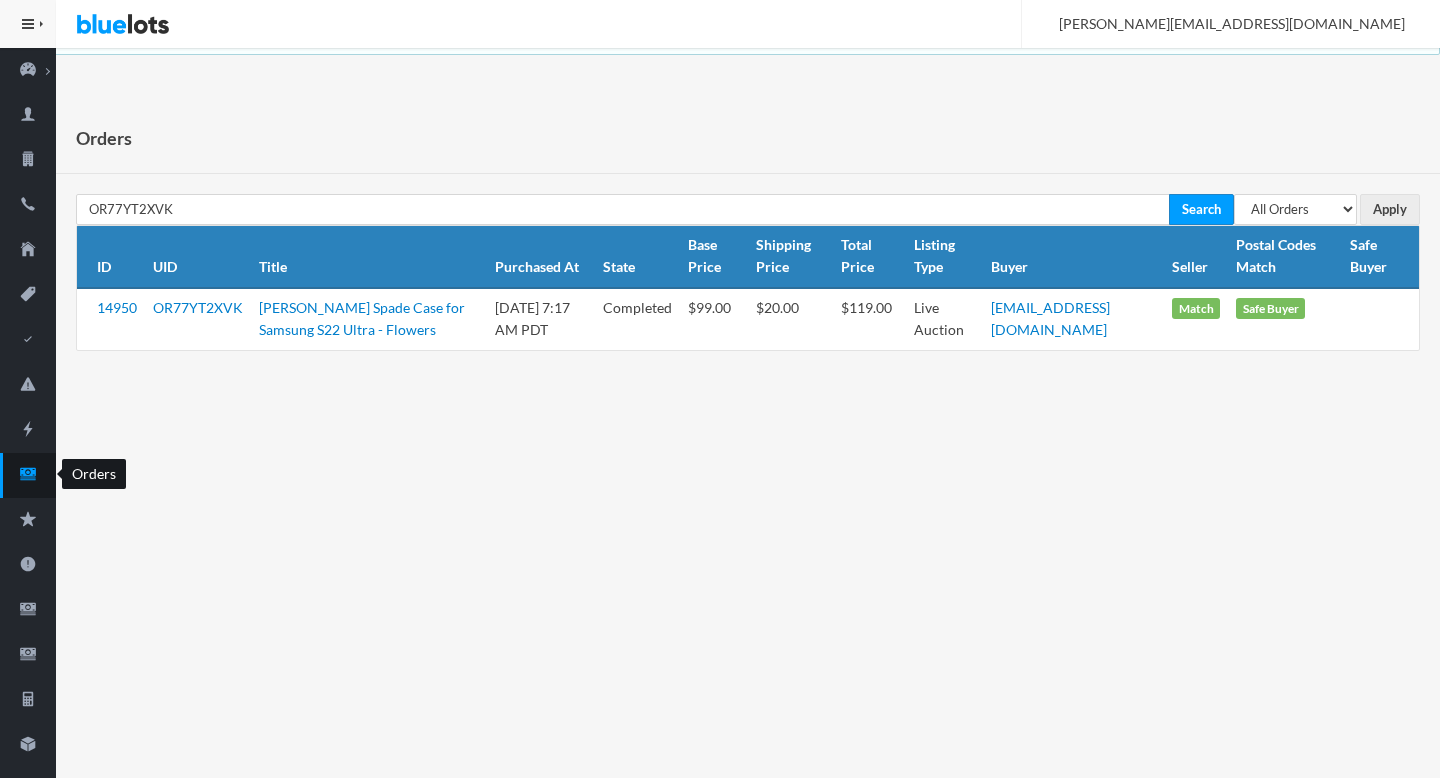 click 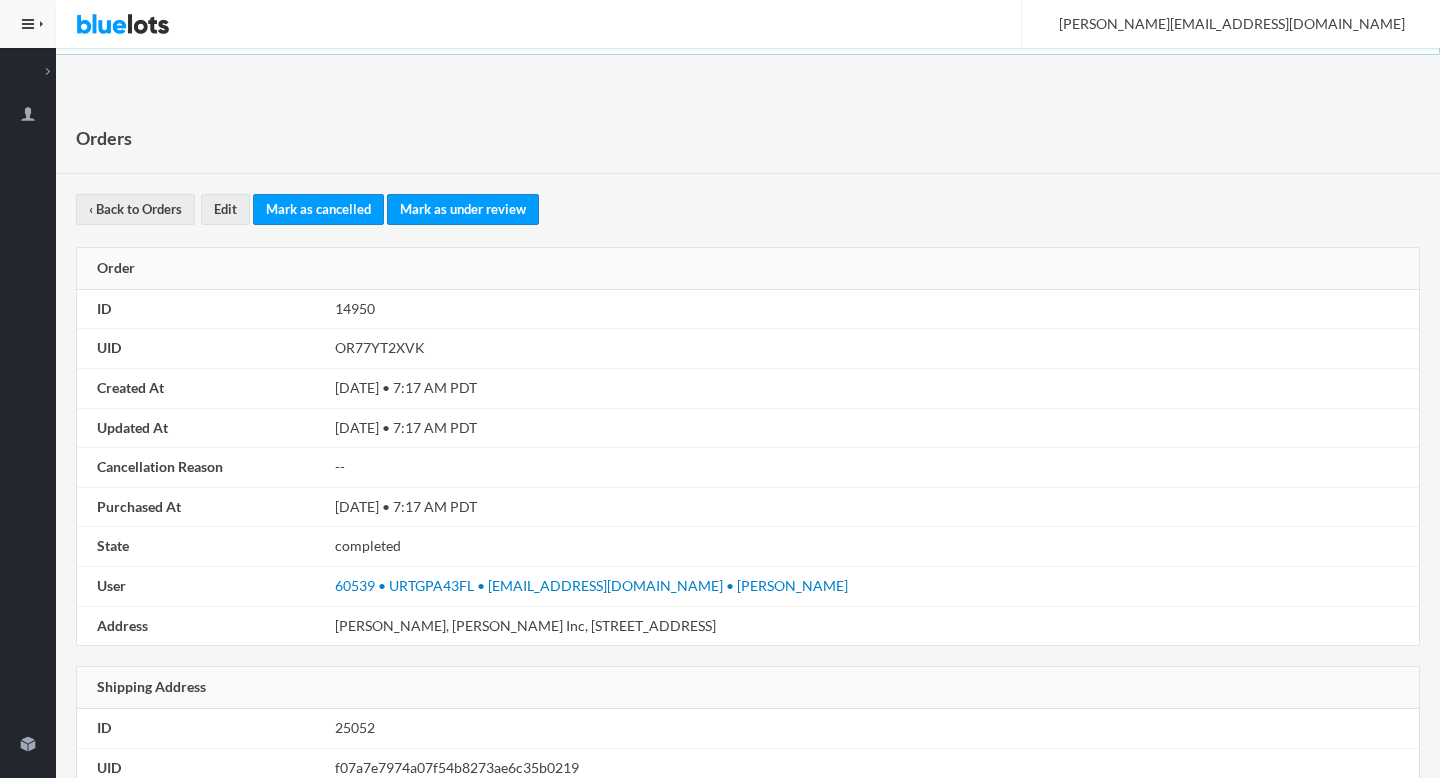 scroll, scrollTop: 1134, scrollLeft: 0, axis: vertical 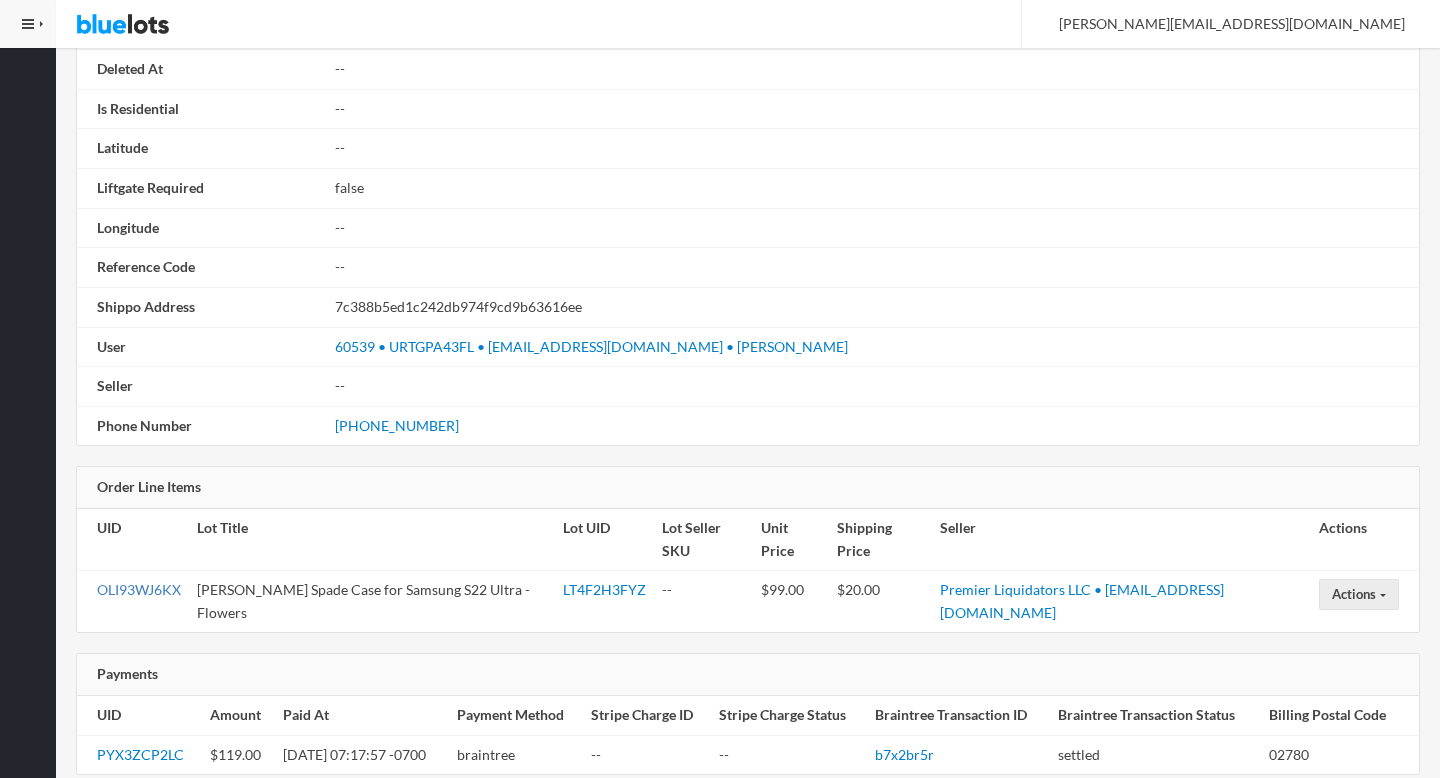 click on "OLI93WJ6KX" at bounding box center [139, 589] 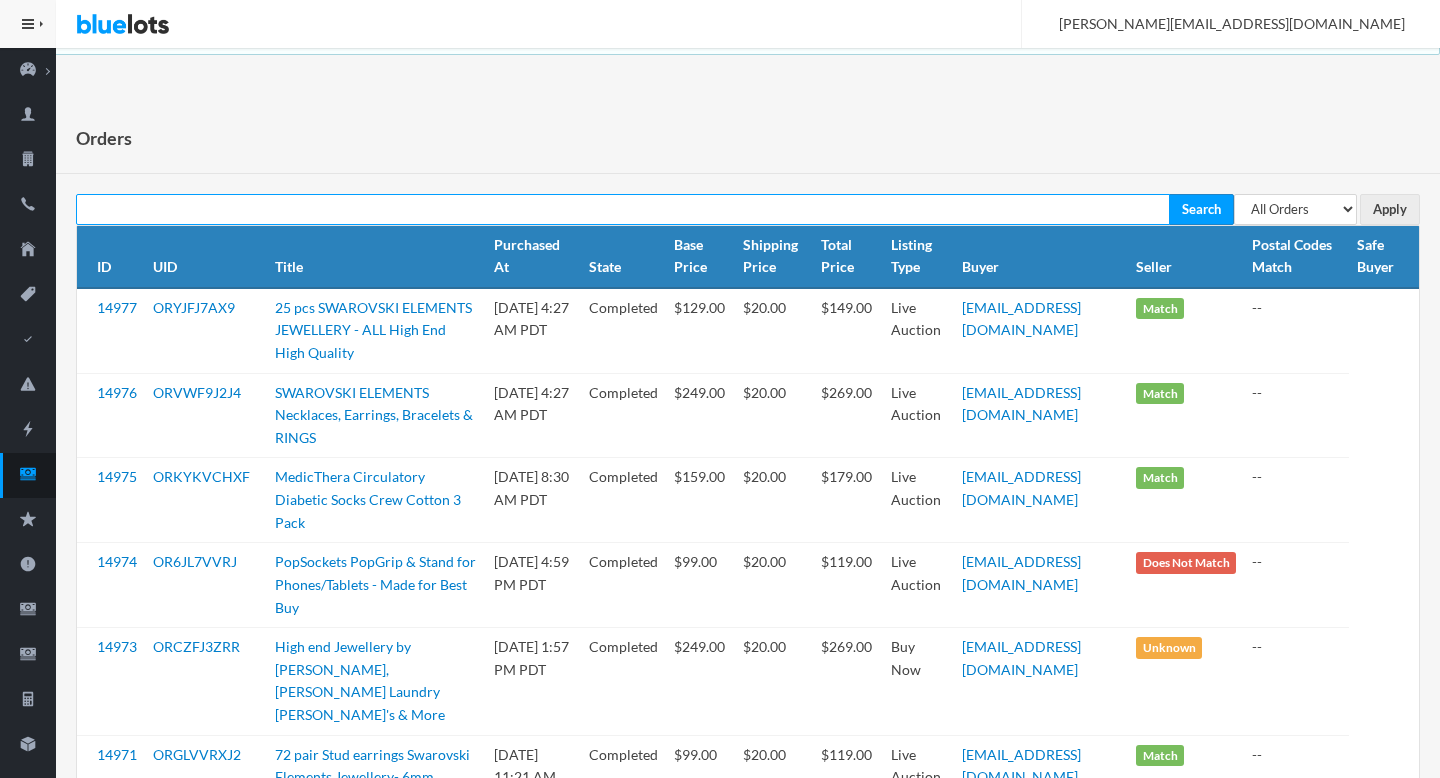scroll, scrollTop: 0, scrollLeft: 0, axis: both 